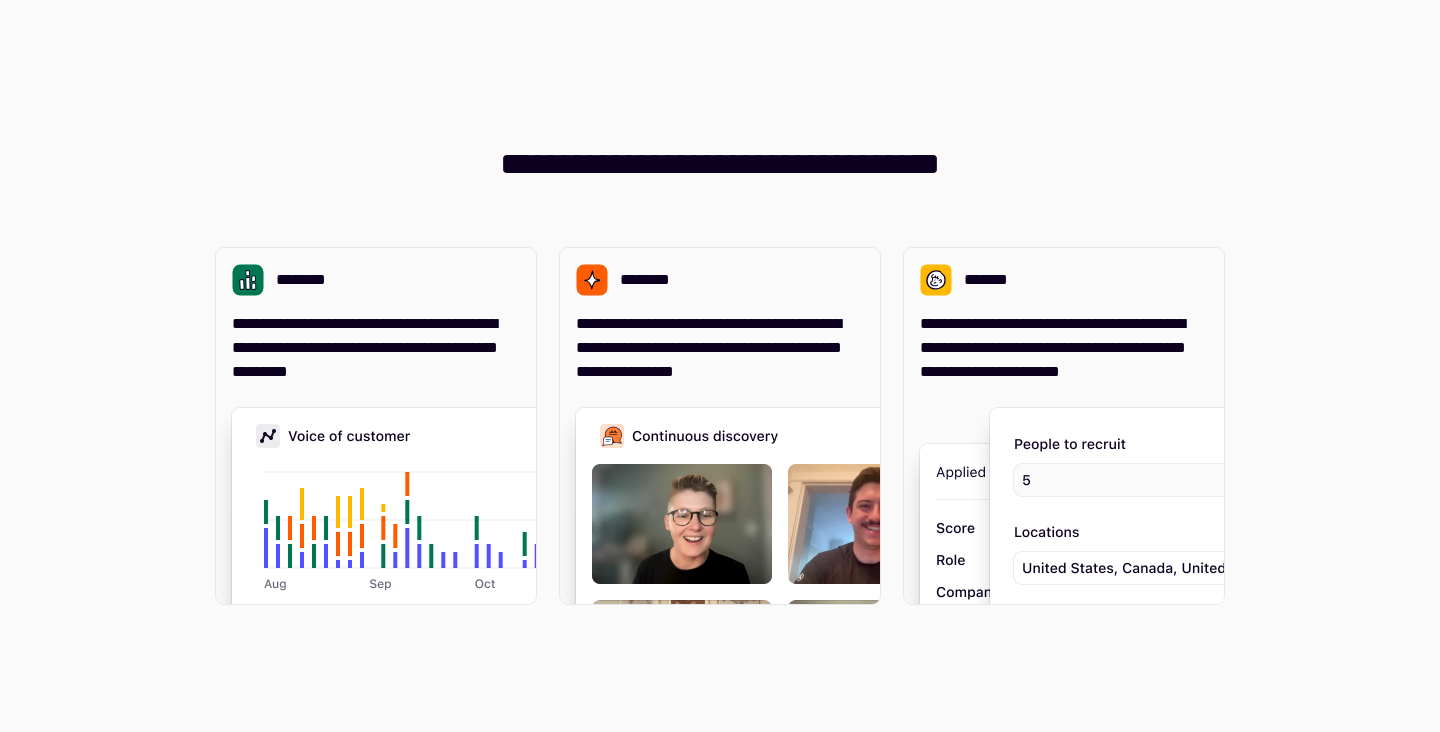 scroll, scrollTop: 0, scrollLeft: 0, axis: both 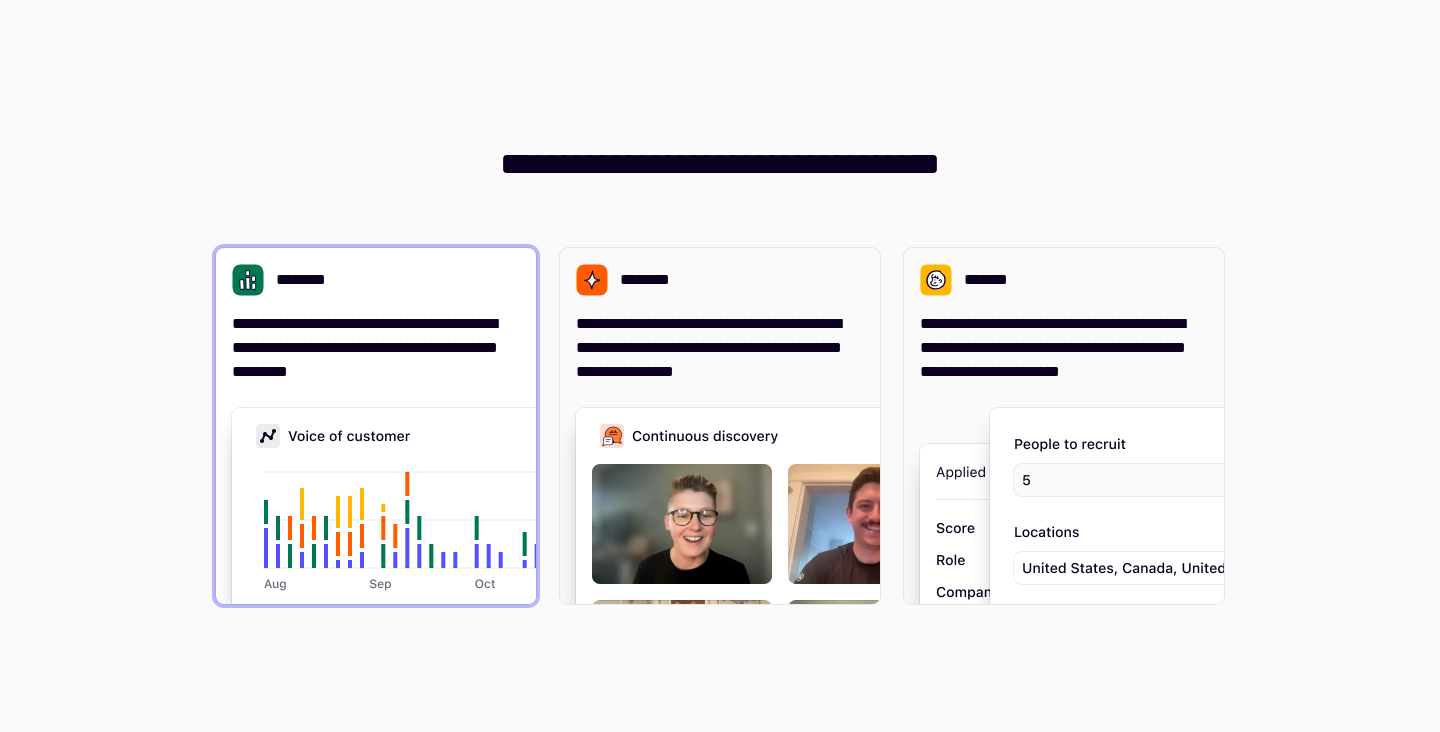 click on "**********" at bounding box center [376, 348] 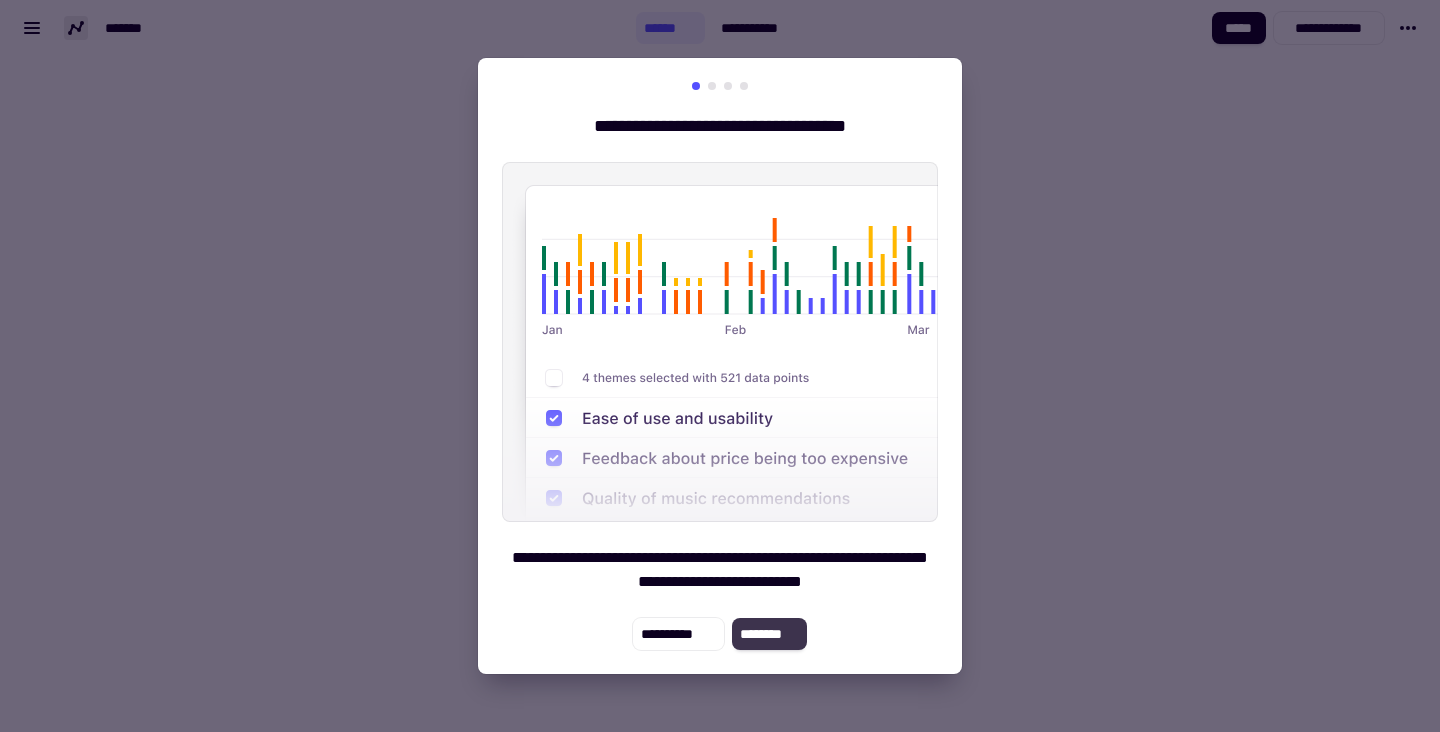 click on "********" 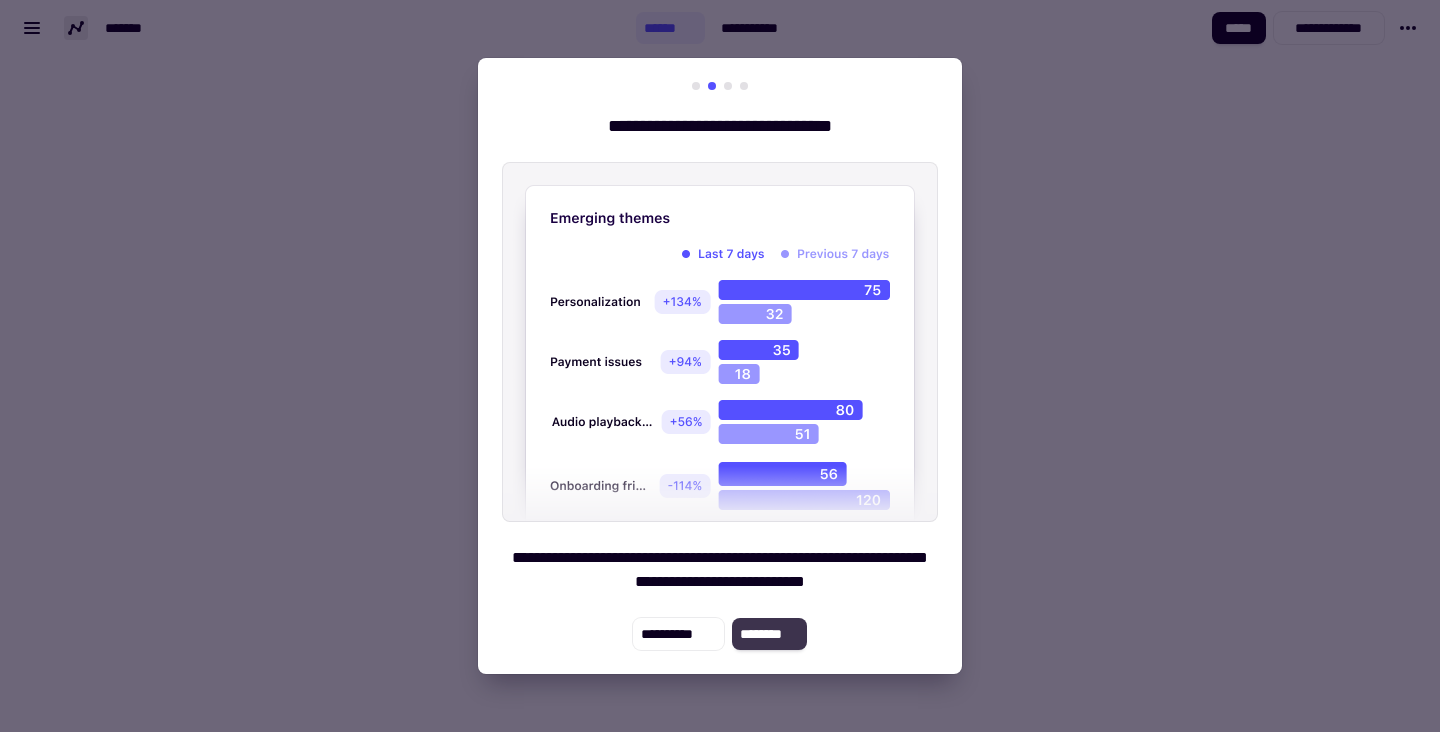 click on "********" 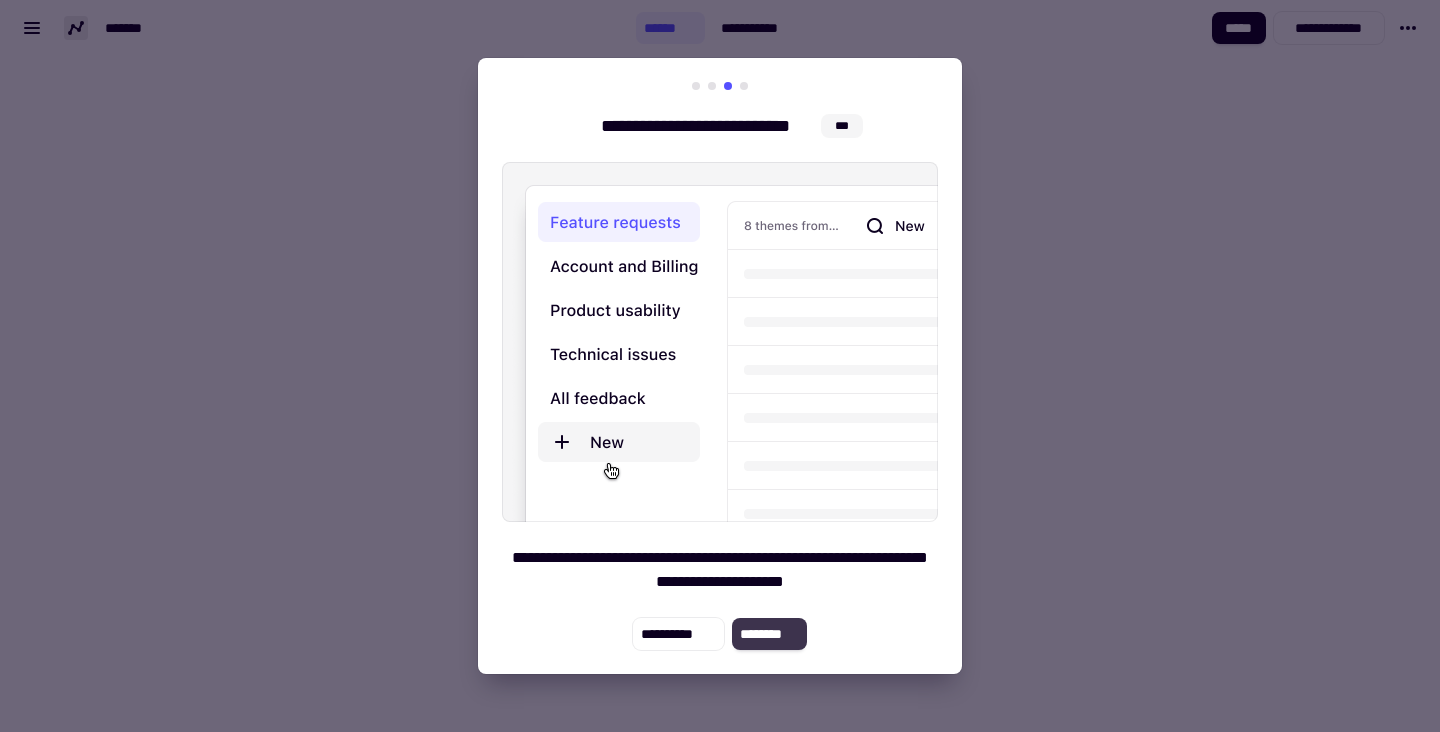 click on "********" 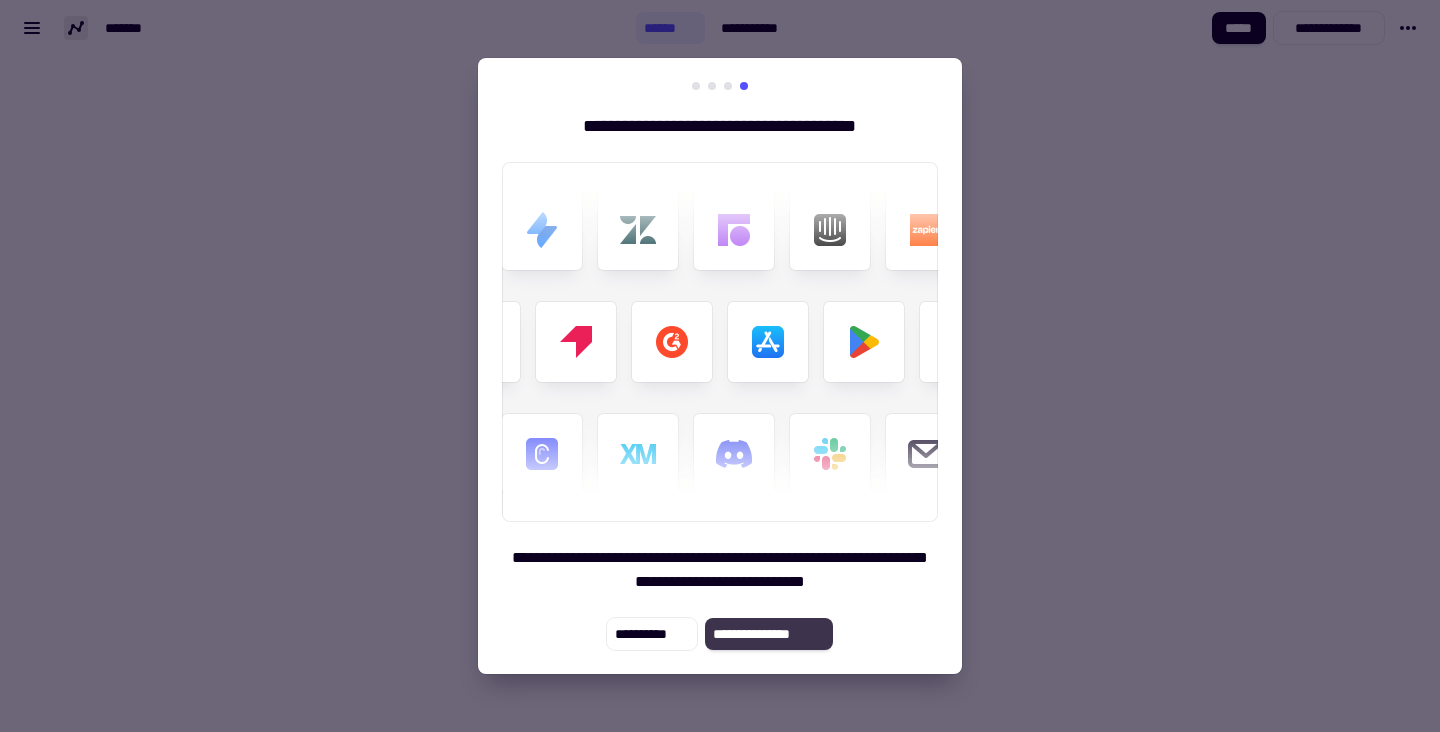 click on "**********" 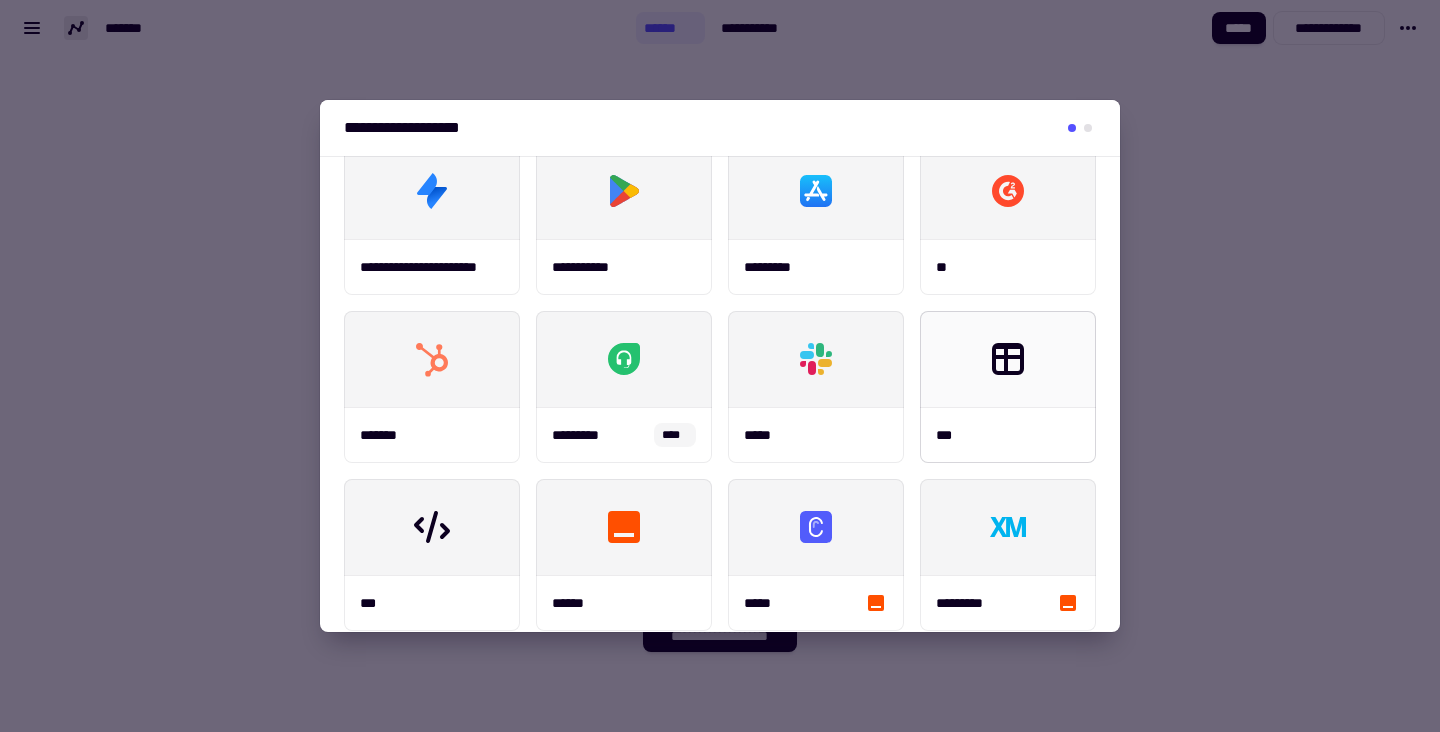 scroll, scrollTop: 0, scrollLeft: 0, axis: both 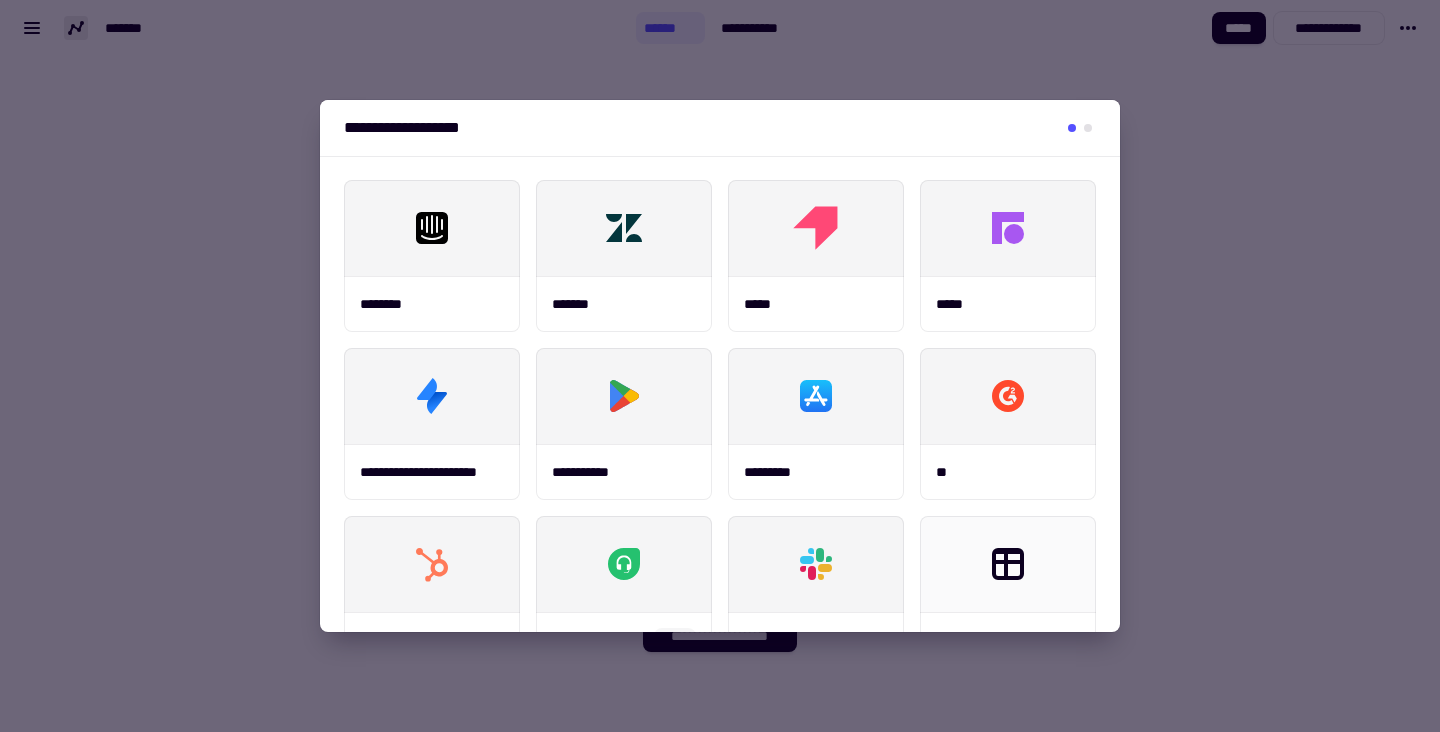 click at bounding box center [720, 366] 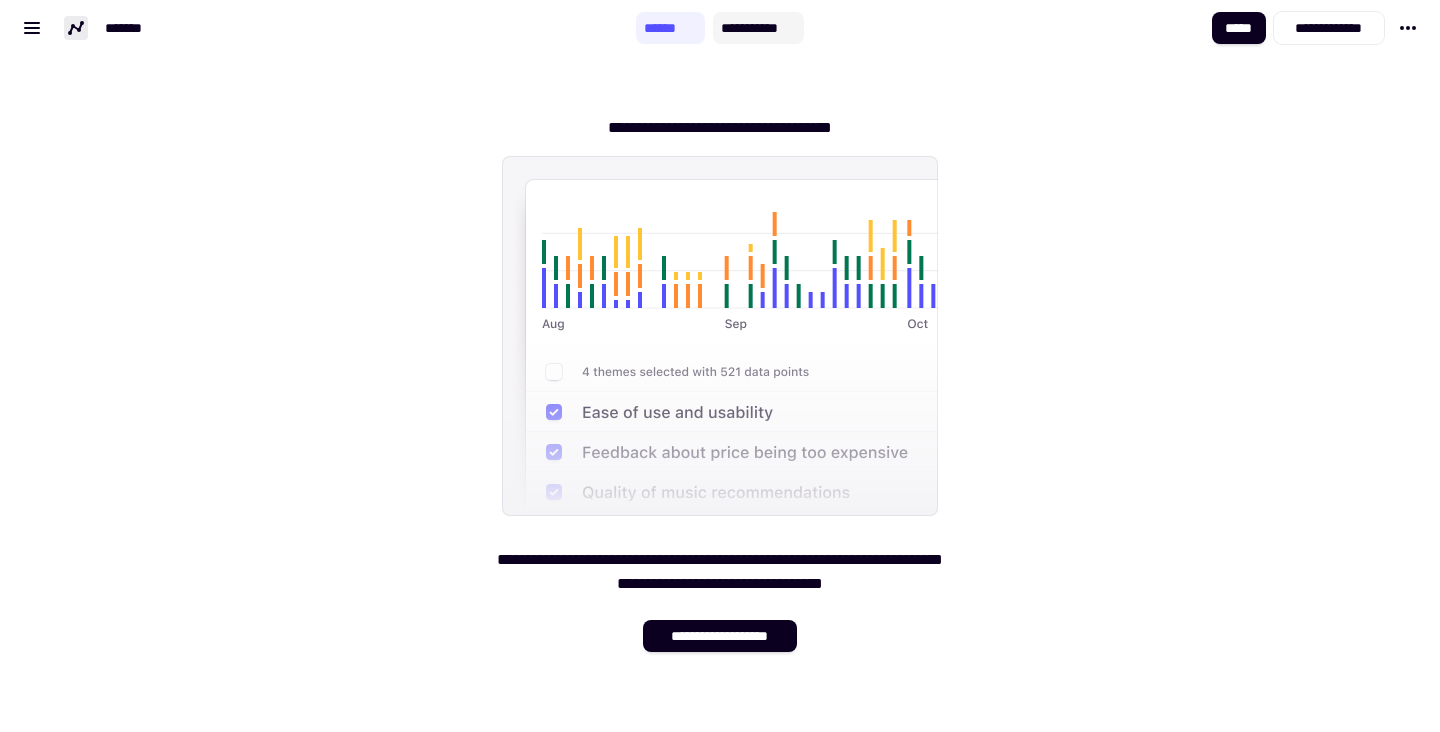 click on "**********" 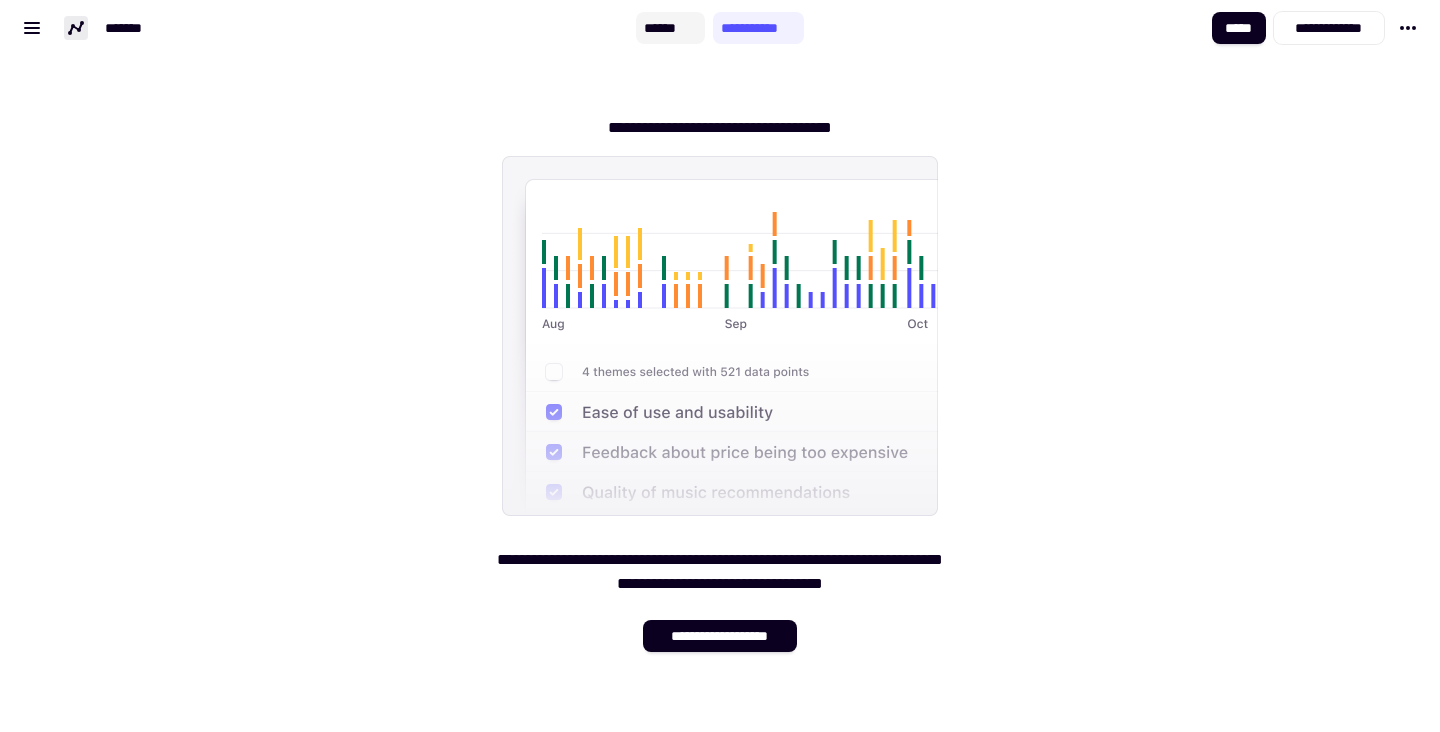 click on "******" 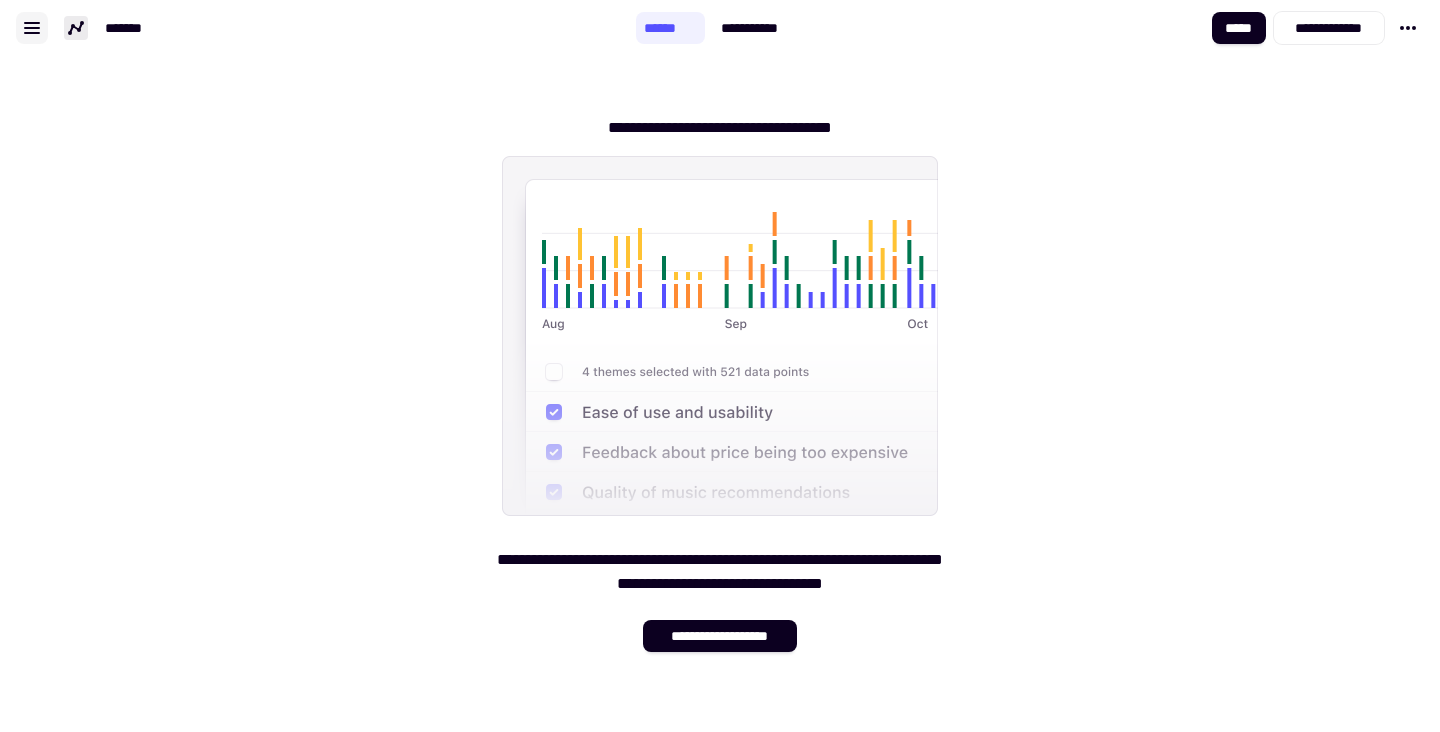 click 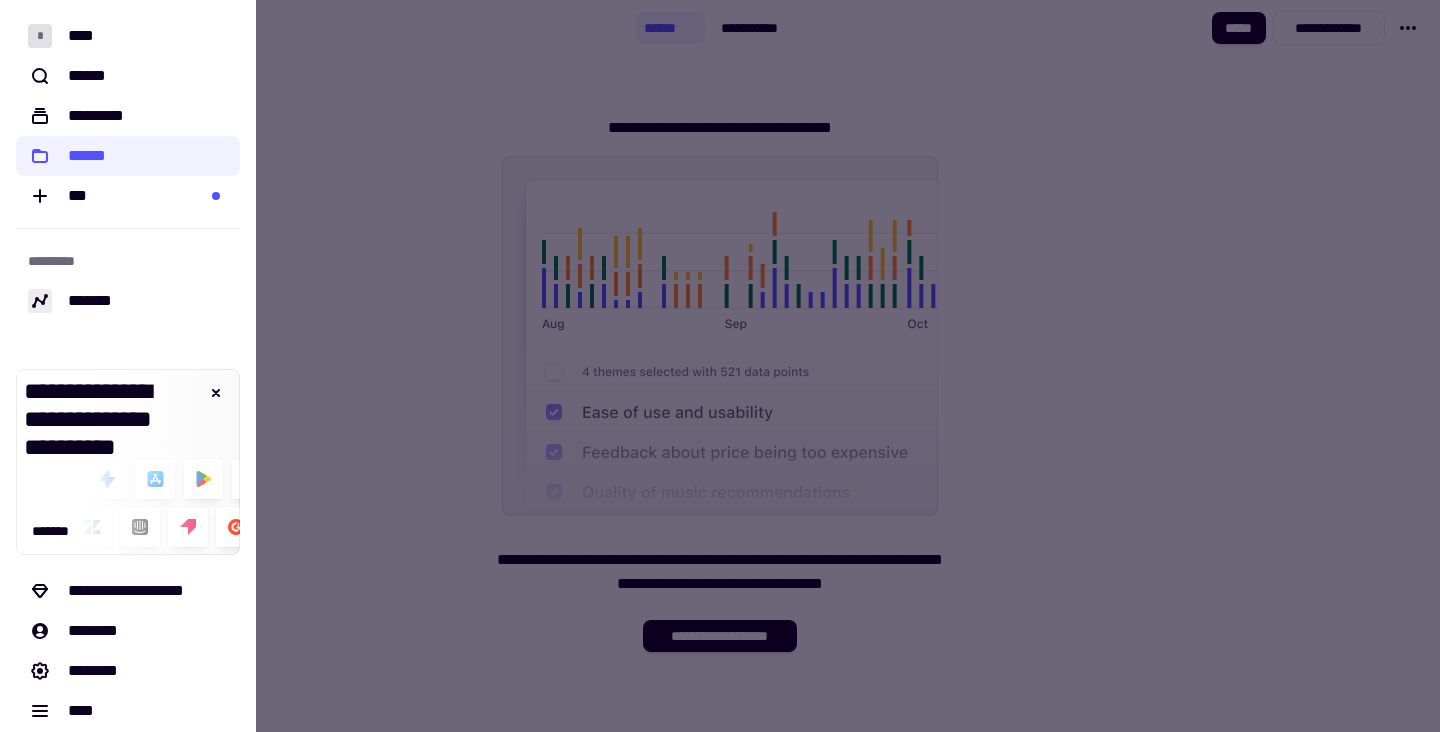 scroll, scrollTop: 15, scrollLeft: 0, axis: vertical 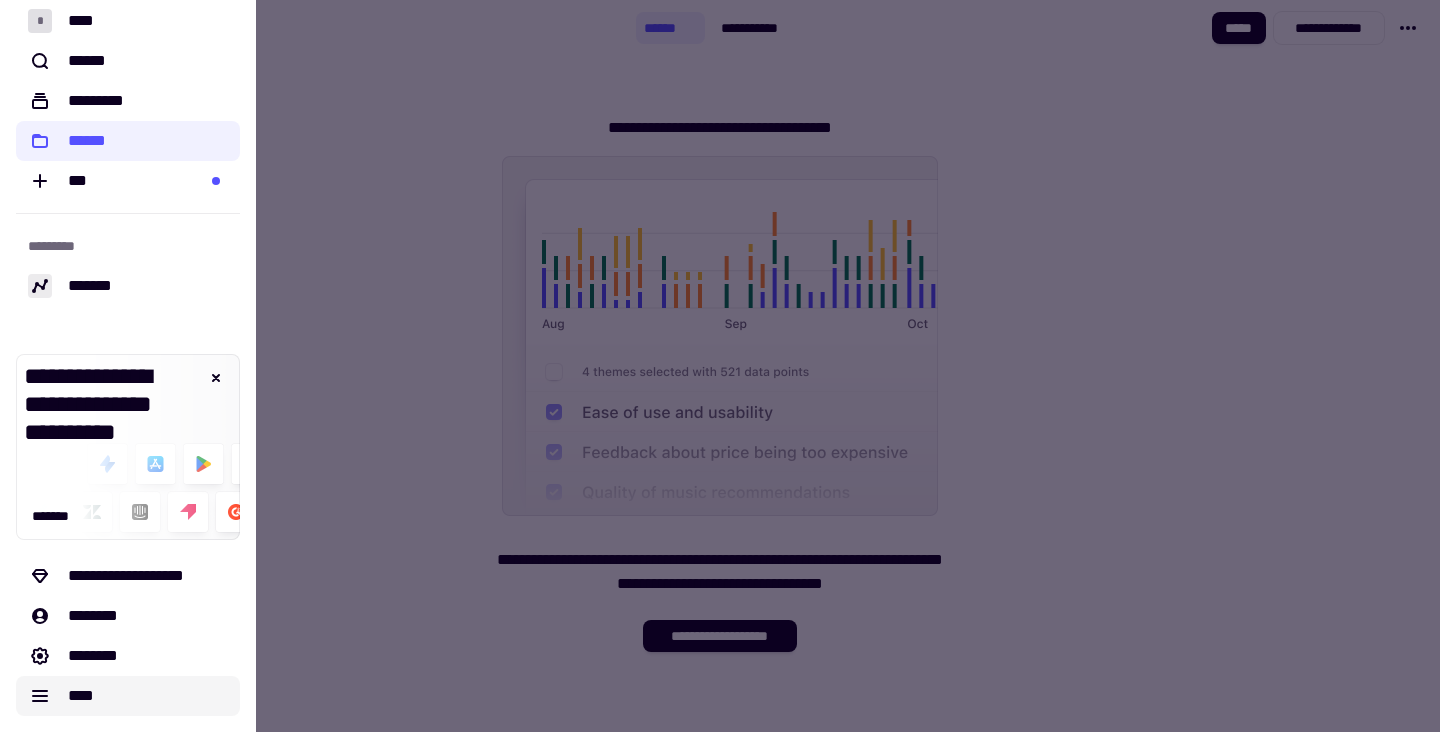 click on "****" 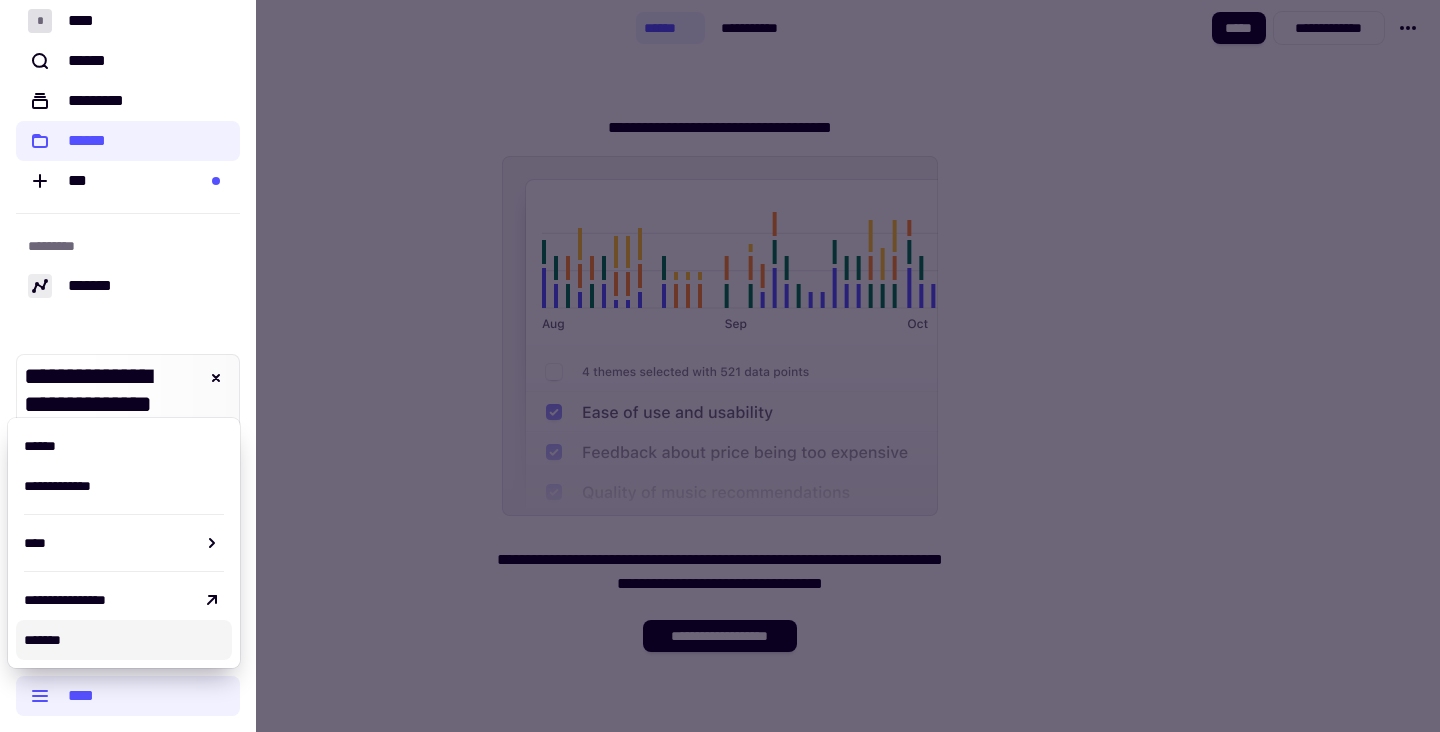 click on "*******" at bounding box center [124, 640] 